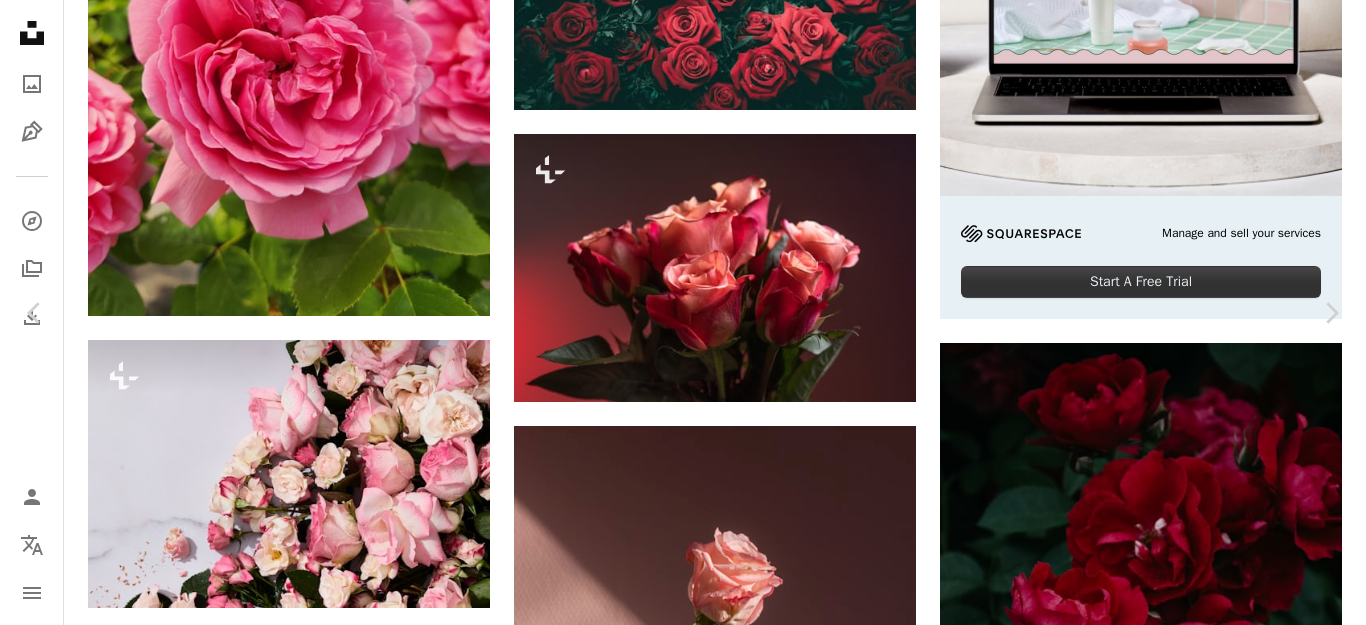 scroll, scrollTop: 9886, scrollLeft: 0, axis: vertical 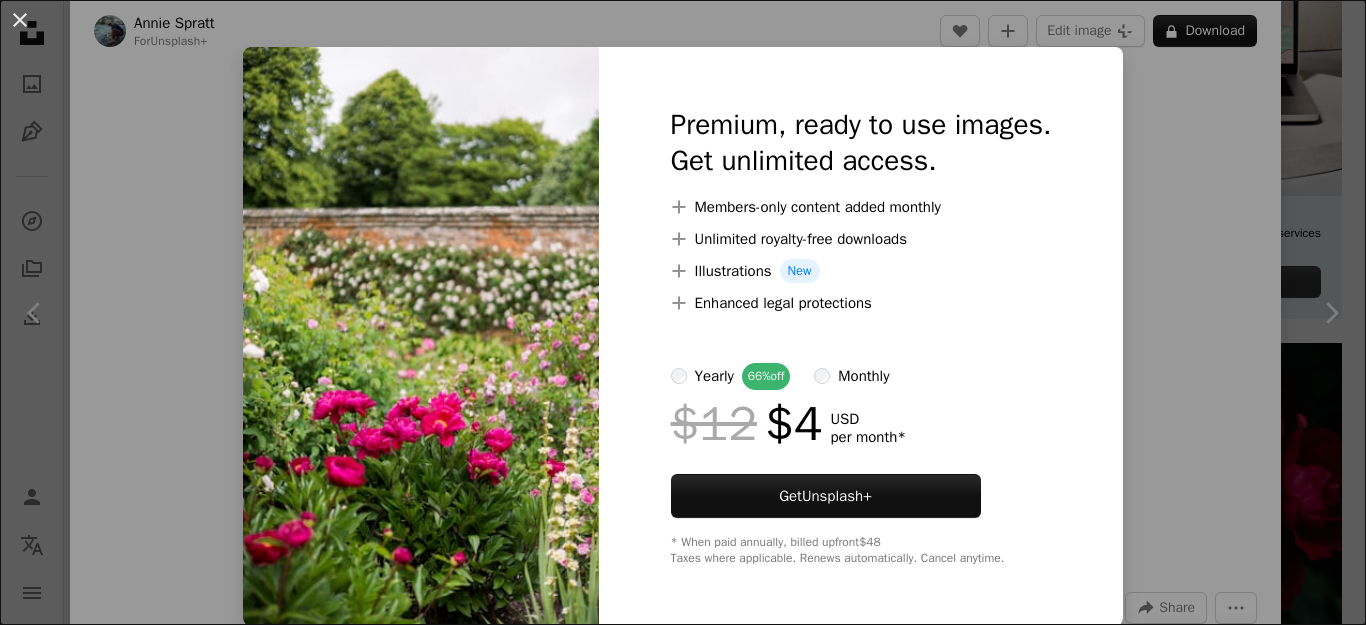 click on "An X shape Premium, ready to use images. Get unlimited access. A plus sign Members-only content added monthly A plus sign Unlimited royalty-free downloads A plus sign Illustrations  New A plus sign Enhanced legal protections yearly 66%  off monthly $12   $4 USD per month * Get  Unsplash+ * When paid annually, billed upfront  $48 Taxes where applicable. Renews automatically. Cancel anytime." at bounding box center (683, 312) 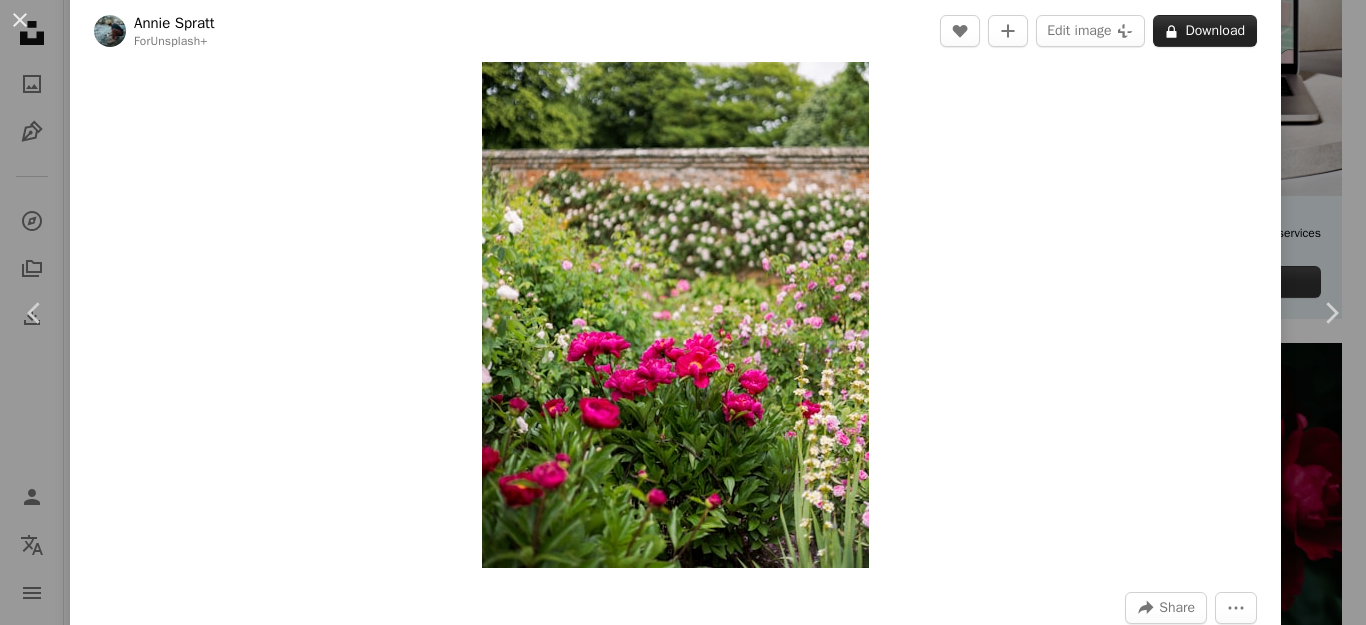 click on "A lock   Download" at bounding box center (1205, 31) 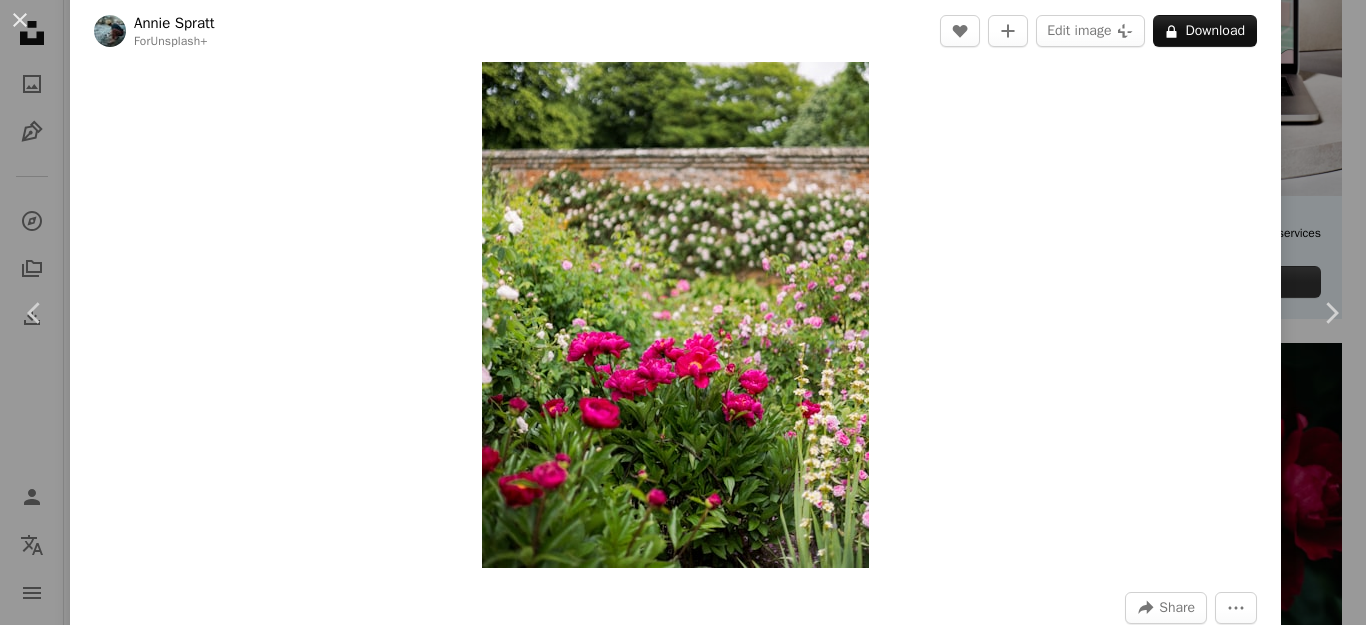 click on "Unsplash+" at bounding box center (837, 12824) 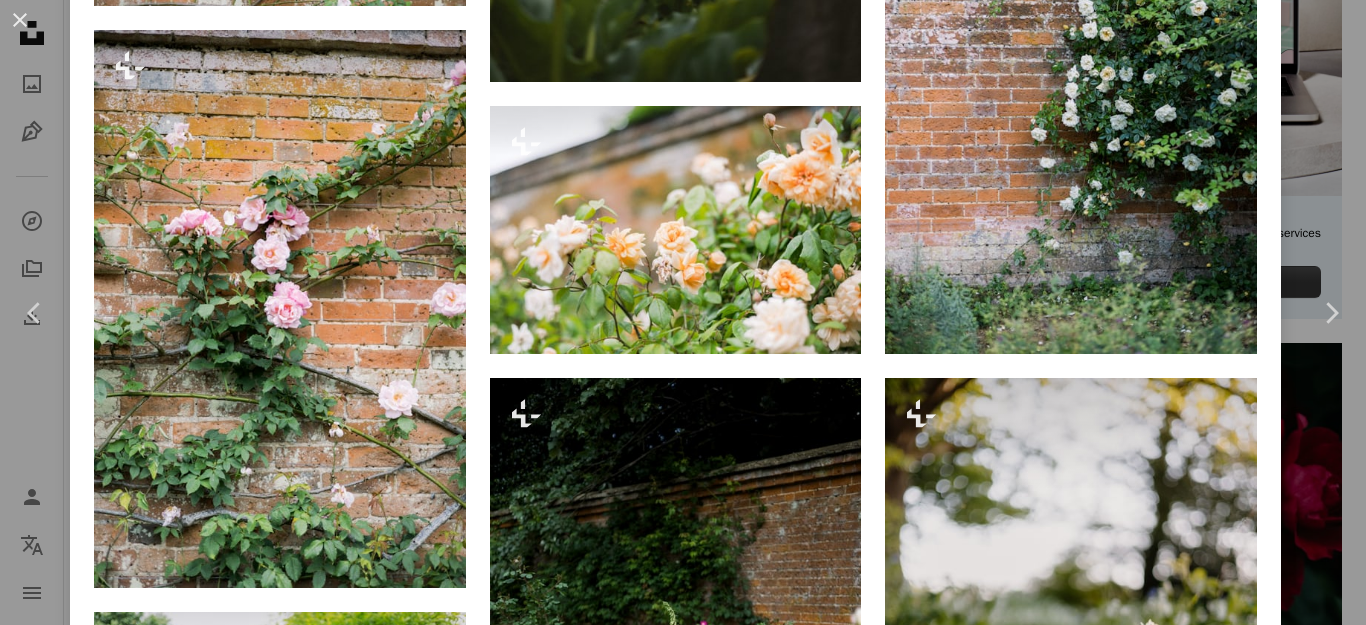 scroll, scrollTop: 4100, scrollLeft: 0, axis: vertical 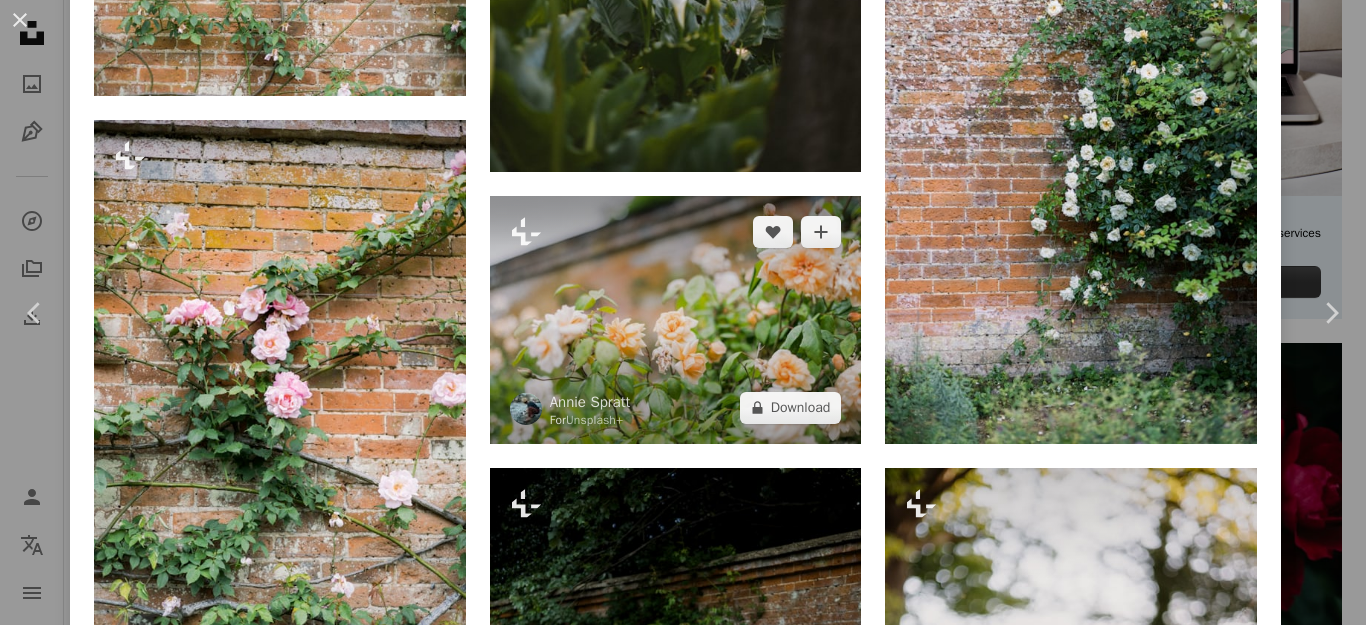 click at bounding box center (676, 320) 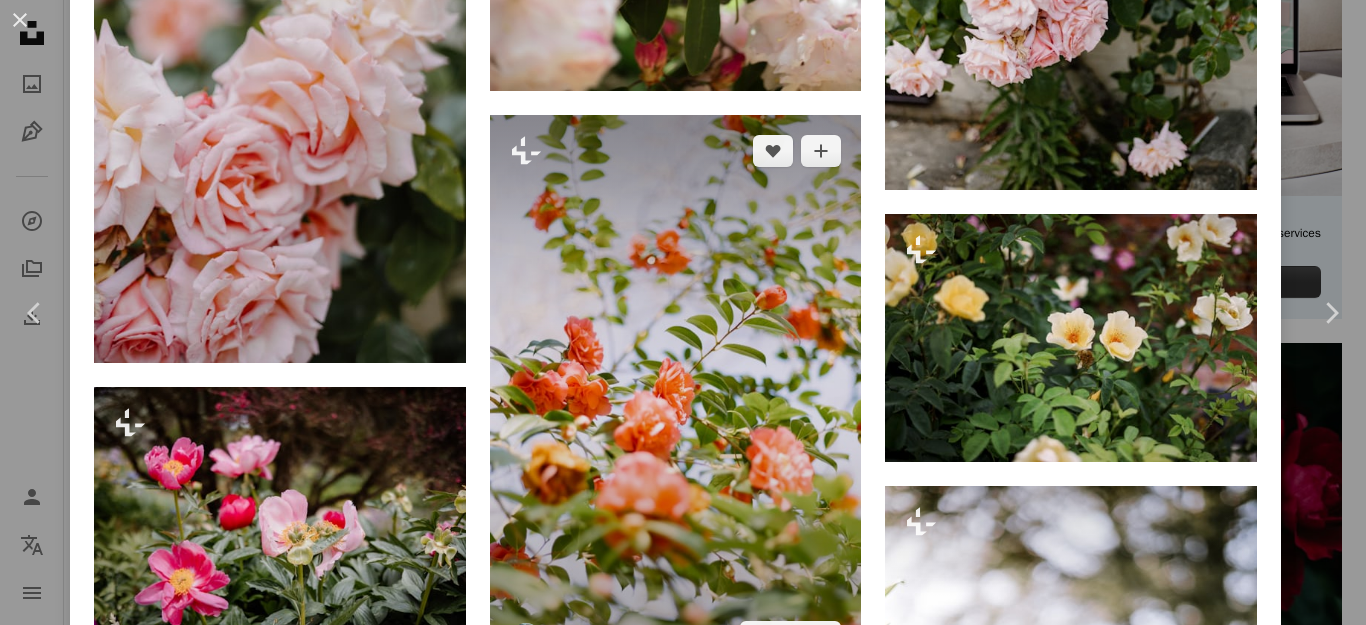 scroll, scrollTop: 3412, scrollLeft: 0, axis: vertical 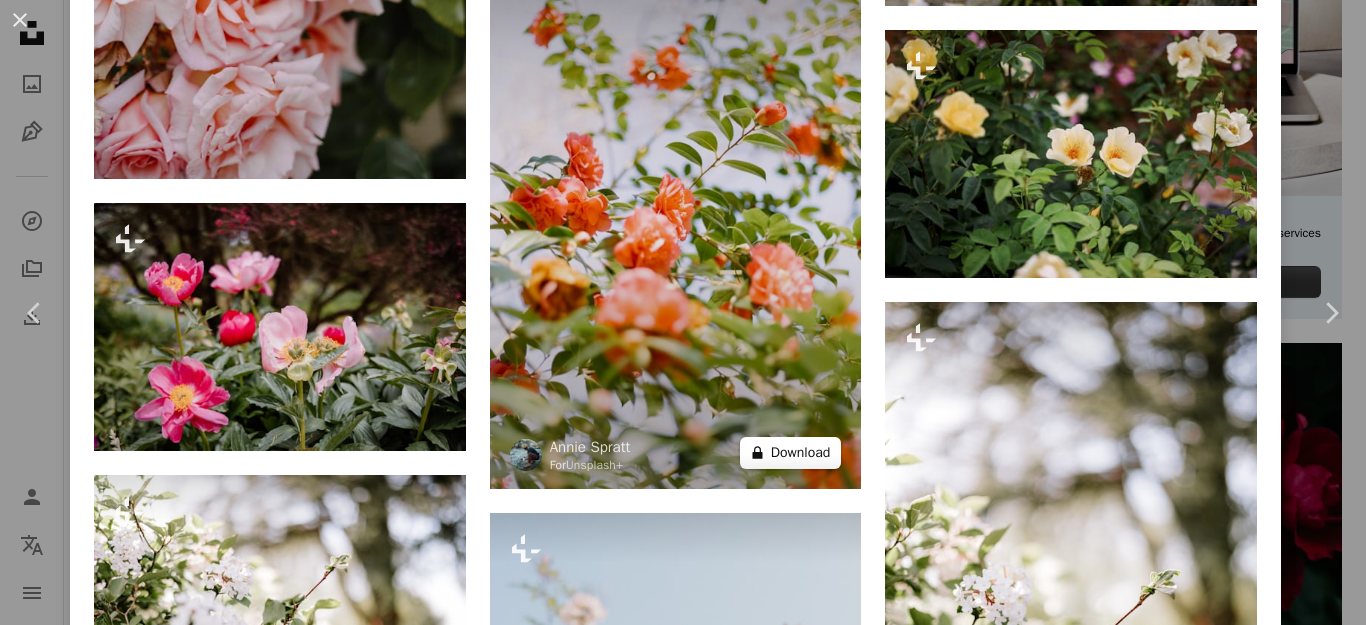 click on "A lock   Download" at bounding box center [791, 453] 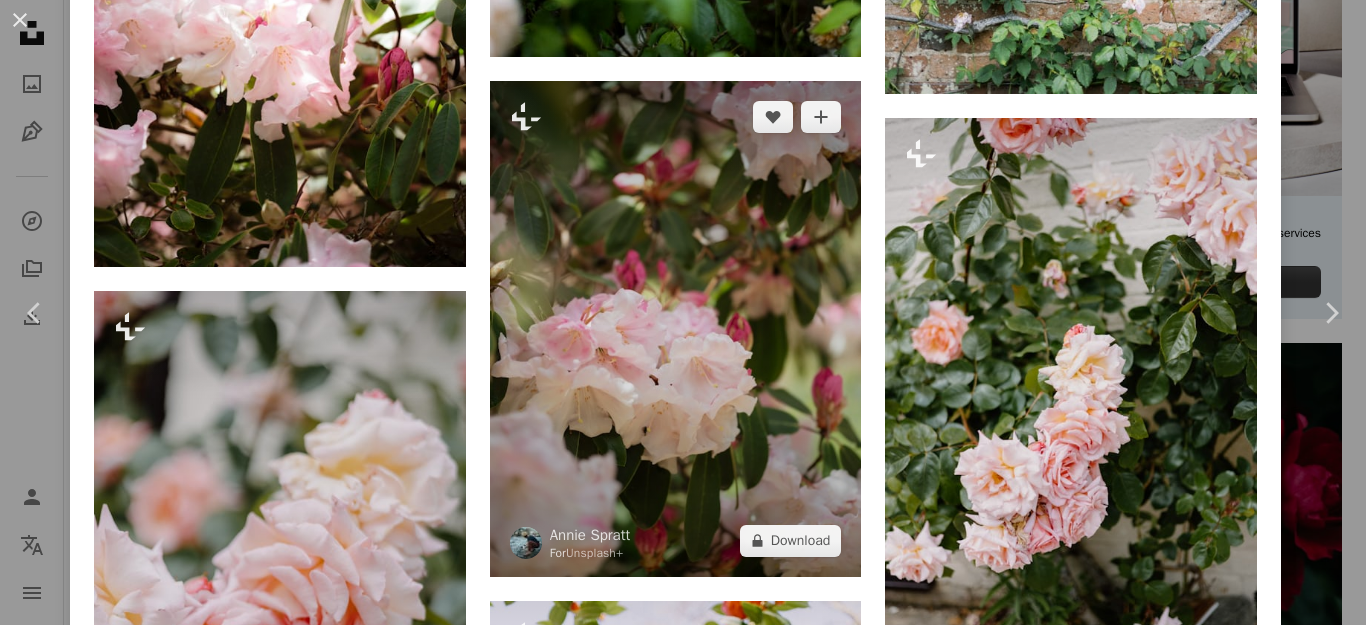scroll, scrollTop: 2543, scrollLeft: 0, axis: vertical 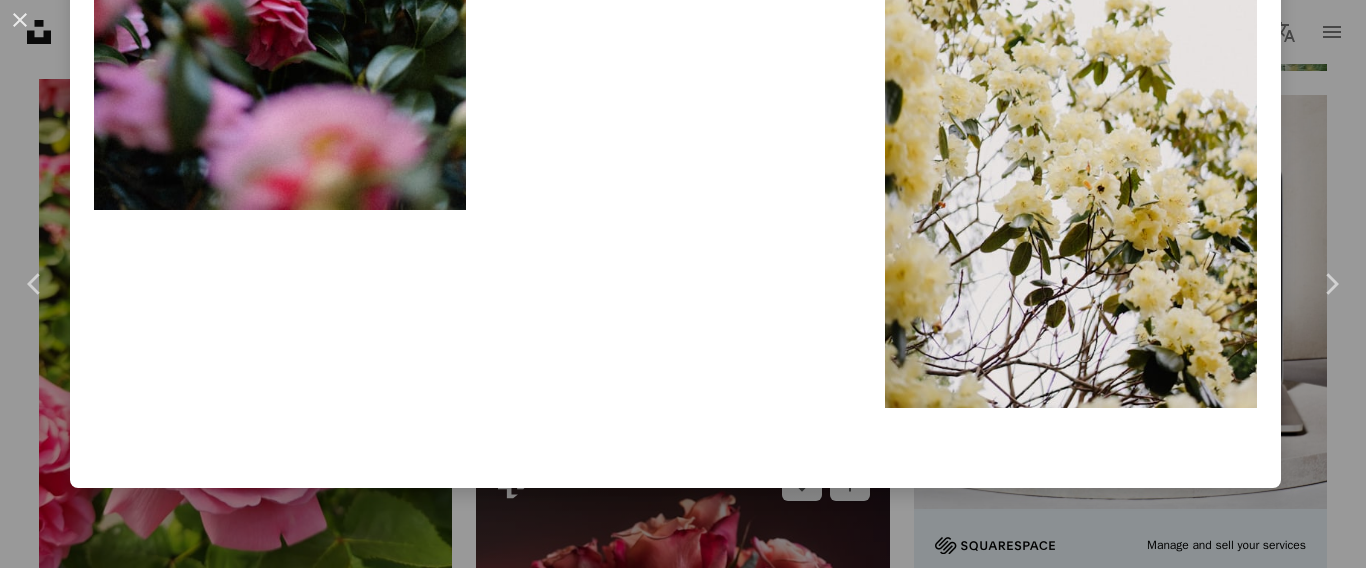 drag, startPoint x: 700, startPoint y: 536, endPoint x: 663, endPoint y: 508, distance: 46.400433 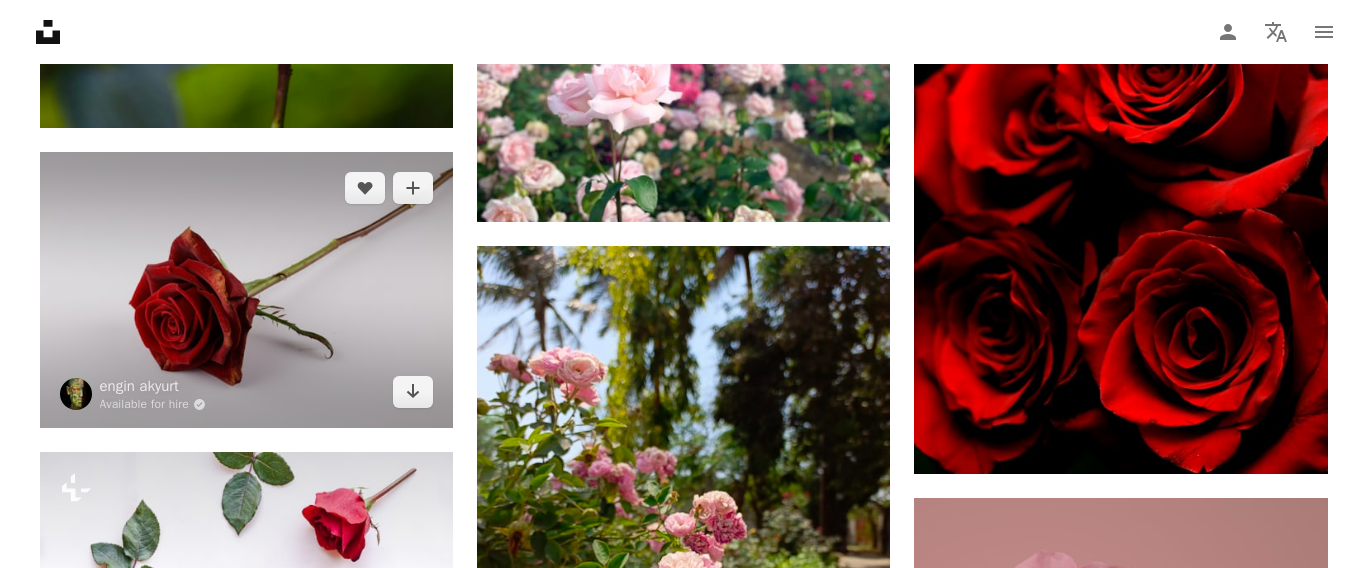 scroll, scrollTop: 11086, scrollLeft: 0, axis: vertical 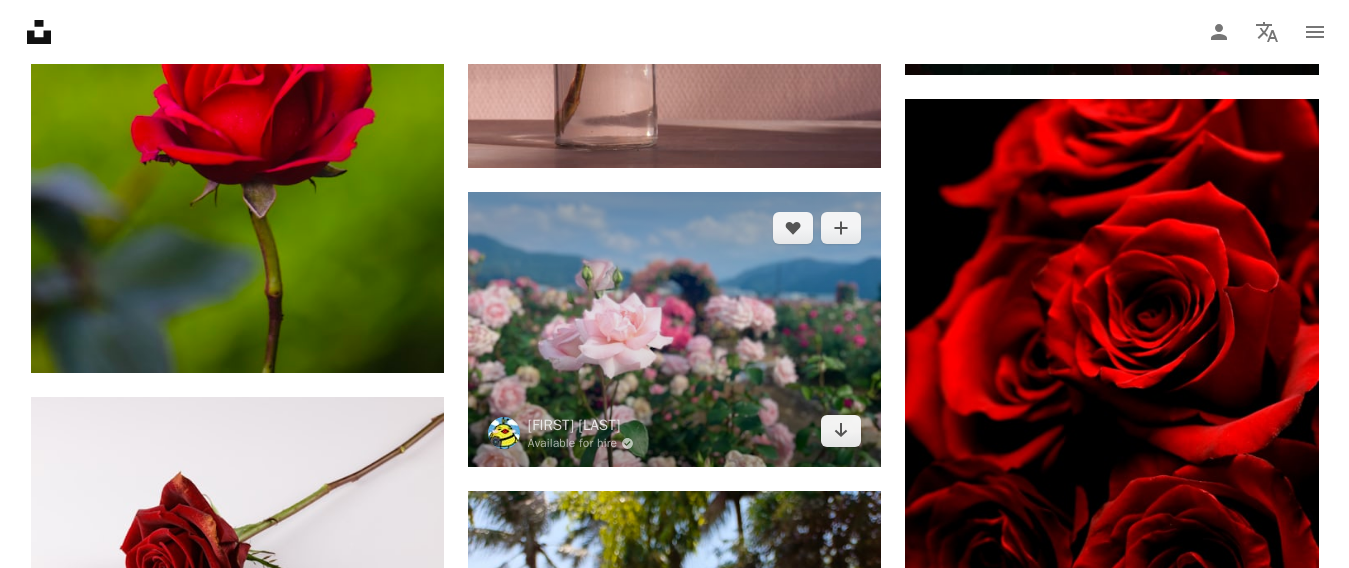 click at bounding box center (674, 329) 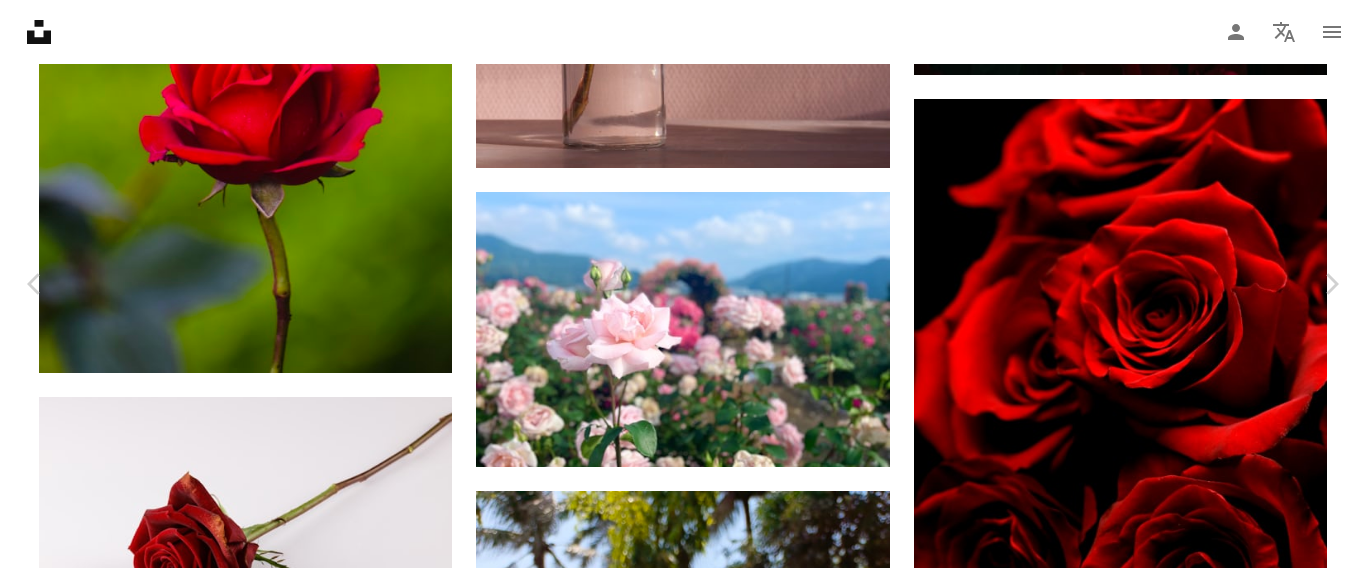 scroll, scrollTop: 19170, scrollLeft: 0, axis: vertical 